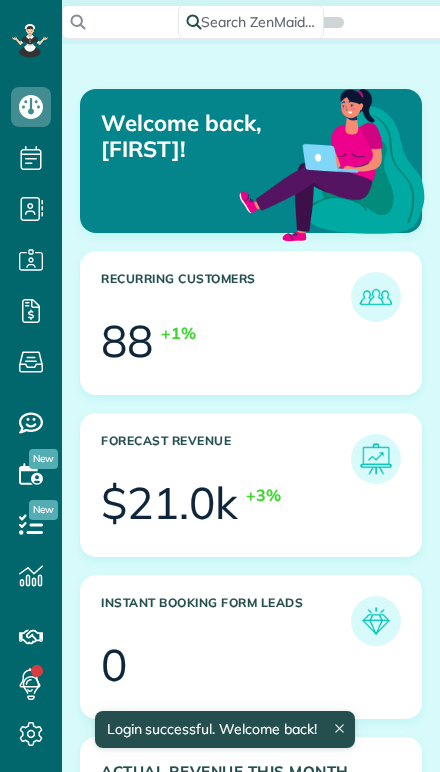 scroll, scrollTop: 0, scrollLeft: 0, axis: both 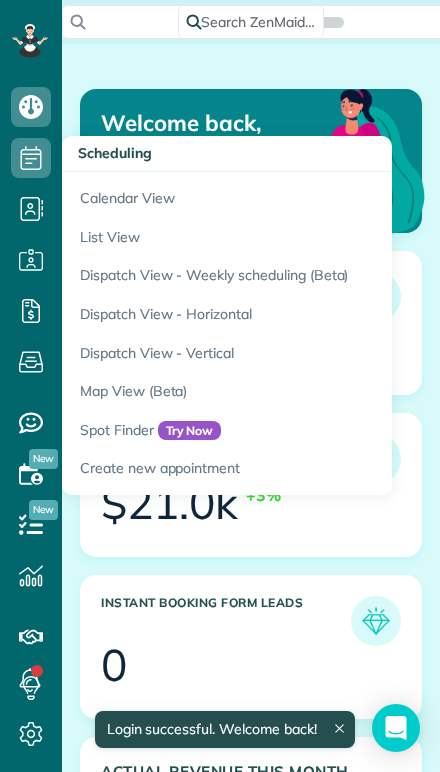 click on "Calendar View" at bounding box center [312, 195] 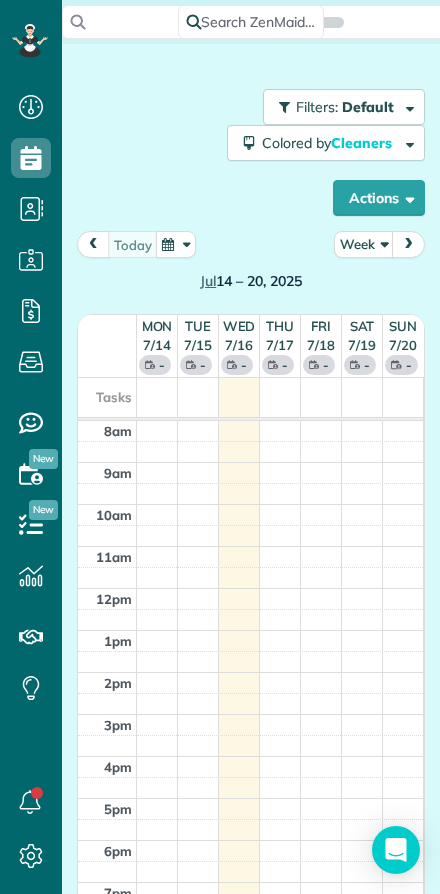 scroll, scrollTop: 0, scrollLeft: 0, axis: both 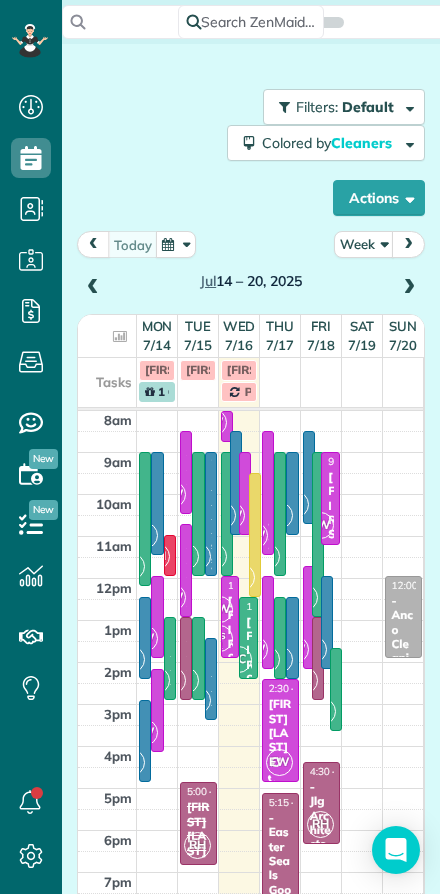 click on "Week" at bounding box center [364, 244] 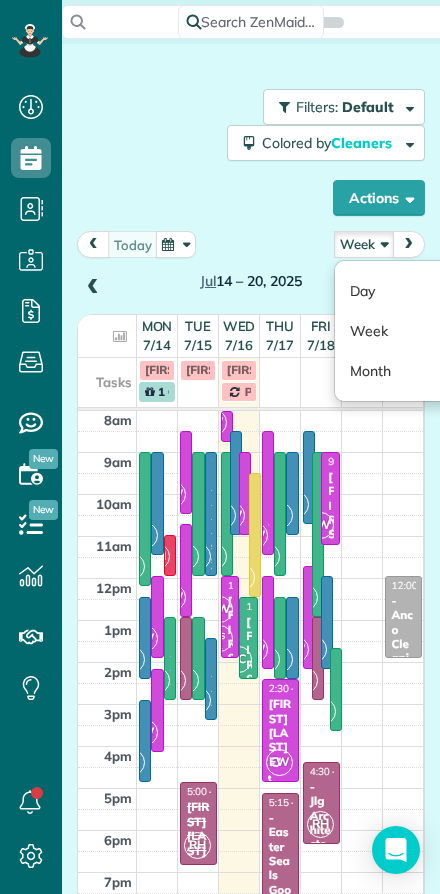 click on "Day" at bounding box center (414, 291) 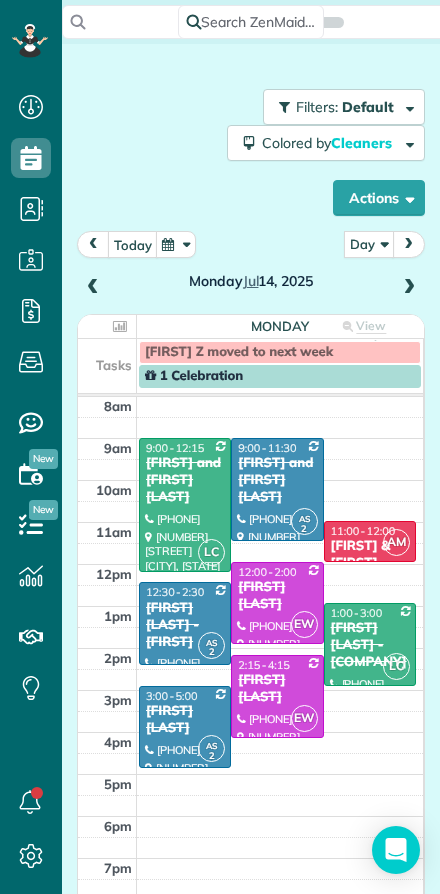click at bounding box center (409, 288) 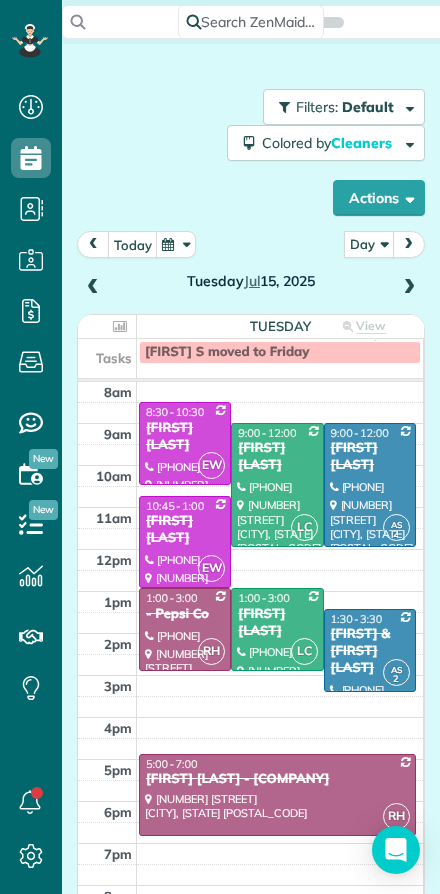 click at bounding box center (409, 288) 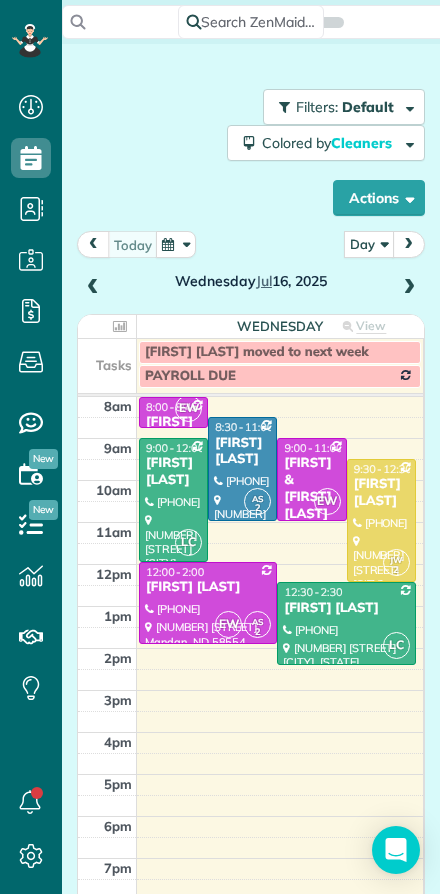 click at bounding box center [409, 288] 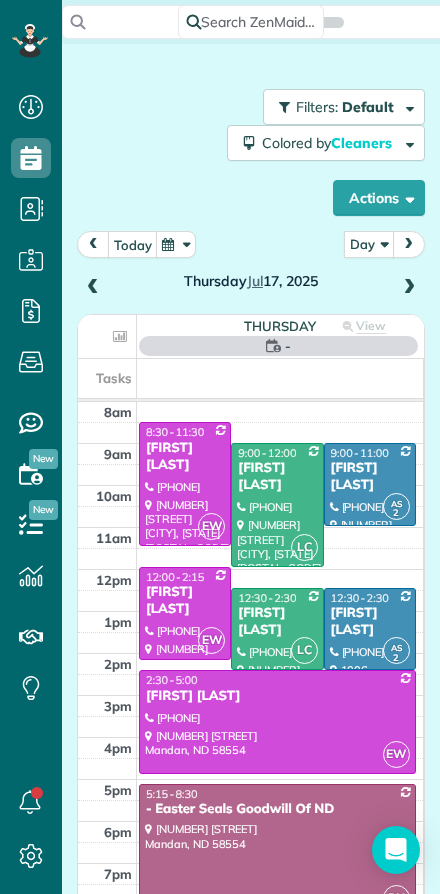 click at bounding box center (409, 288) 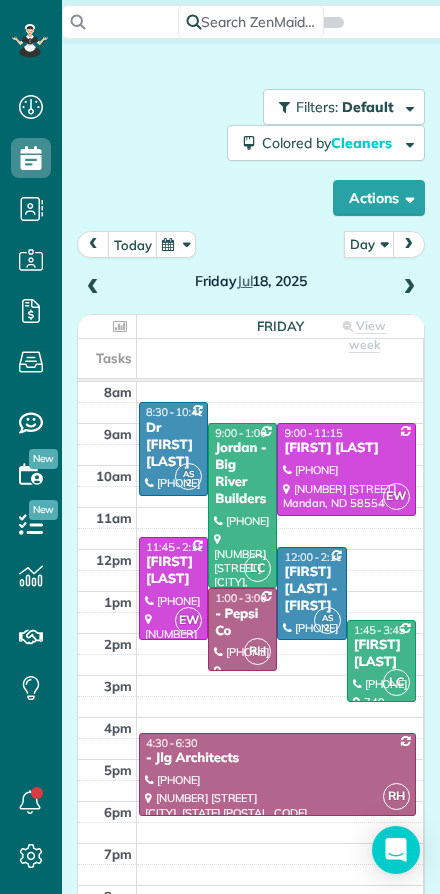 click on "today   Day Day Week Month Friday  Jul  18, 2025 Friday
View week $985.00 19.25  Man Hours 8  Appointments 0% Paid All Assigned Tasks 8am 9am 10am 11am 12pm 1pm 2pm 3pm 4pm 5pm 6pm 7pm 8pm 9pm AS 2 8:30 - 10:45 Dr [FIRST] [LAST] [PHONE] [NUMBER] [STREET] [CITY], [STATE] [POSTAL_CODE] LC 9:00 - 1:00 [FIRST] - [COMPANY] [PHONE] [NUMBER] [STREET] [CITY], [STATE] [POSTAL_CODE] EW 9:00 - 11:15 [FIRST] [LAST] [PHONE] [NUMBER] [STREET] [CITY], [STATE] [POSTAL_CODE] EW 11:45 - 2:15 [FIRST] [LAST] [PHONE] [NUMBER] [STREET] [CITY], [STATE] [POSTAL_CODE] AS 2 12:00 - 2:15 [FIRST] [LAST] - [FIRST] [PHONE] [NUMBER] [STREET] [CITY], [STATE] [POSTAL_CODE] RH 1:00 - 3:00  - [COMPANY] [PHONE] [NUMBER] [STREET] [CITY], [STATE] [POSTAL_CODE] LC 1:45 - 3:45 [FIRST] [LAST] [PHONE] [NUMBER] [STREET] [CITY], [STATE] [POSTAL_CODE] RH 4:30 - 6:30  - [COMPANY] [PHONE] [NUMBER] [STREET] [CITY], [STATE] [POSTAL_CODE]" at bounding box center (251, 598) 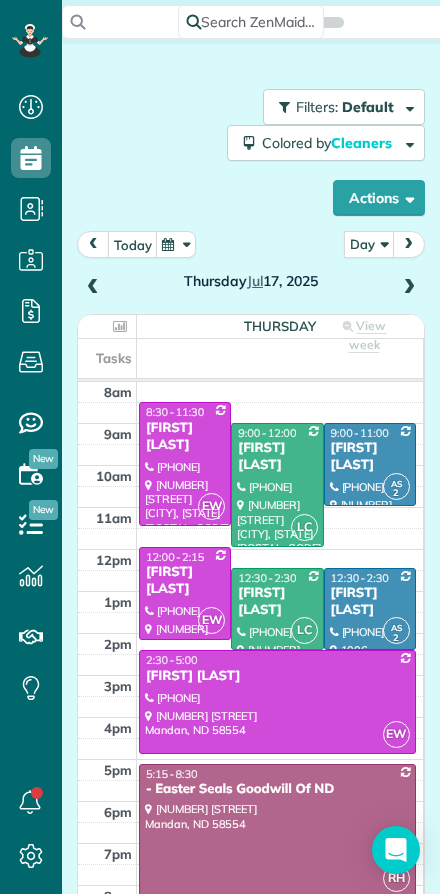 click at bounding box center [93, 288] 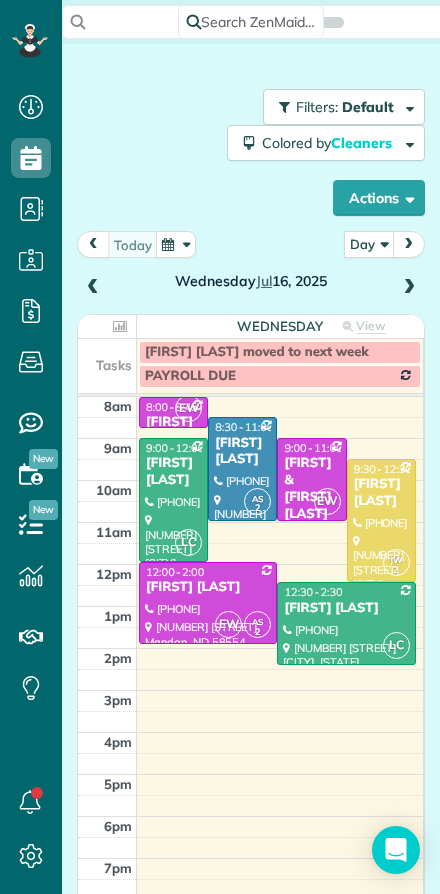 click at bounding box center (409, 288) 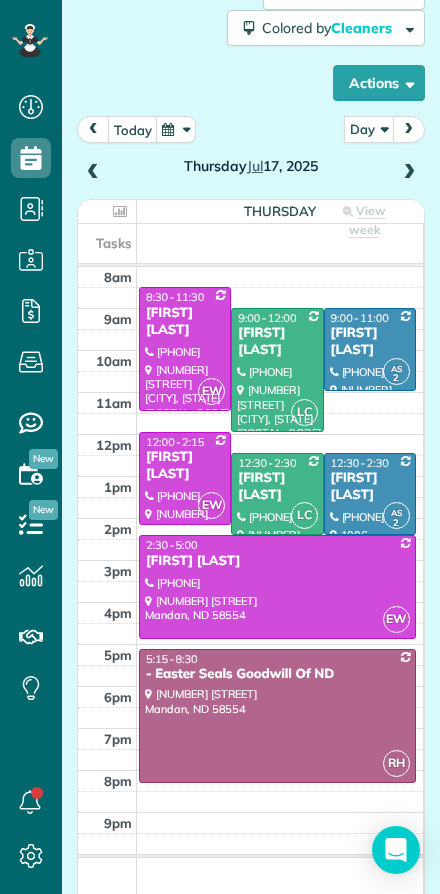 scroll, scrollTop: 113, scrollLeft: 0, axis: vertical 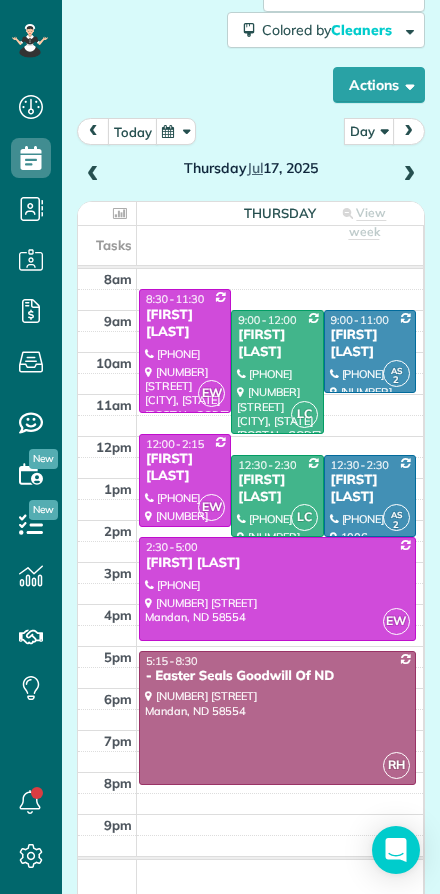 click at bounding box center [409, 175] 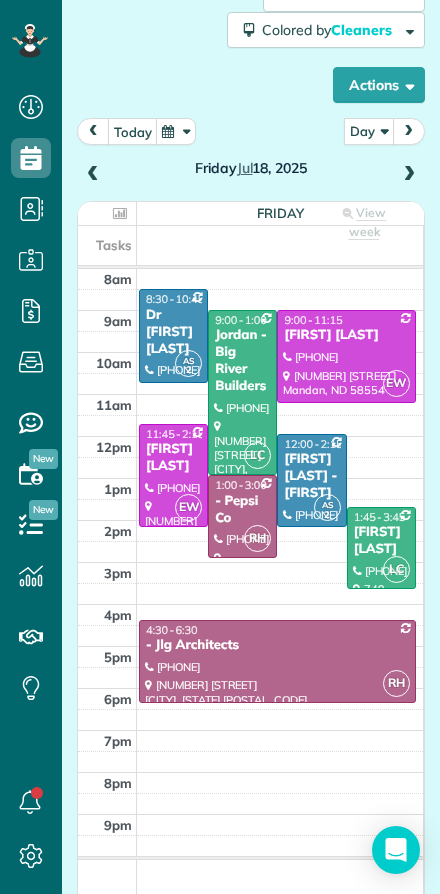 click at bounding box center (409, 175) 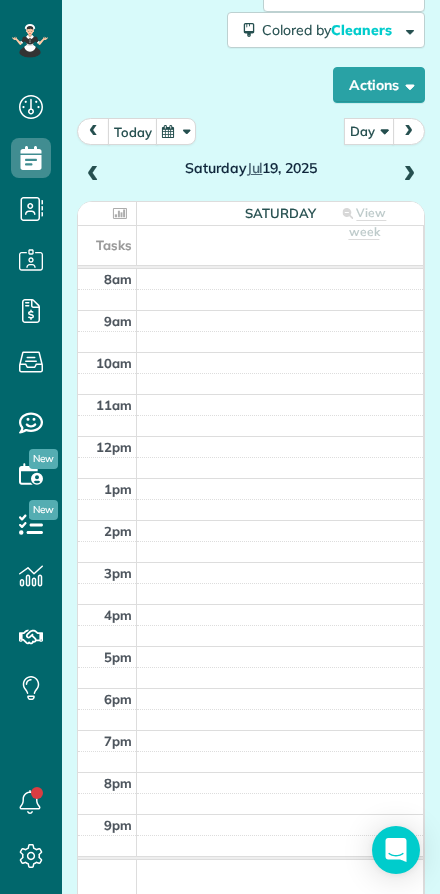 click on "today   Day Day Week Month Saturday  Jul  19, 2025 Saturday
View week No Appointments Tasks 8am 9am 10am 11am 12pm 1pm 2pm 3pm 4pm 5pm 6pm 7pm 8pm 9pm" at bounding box center [251, 485] 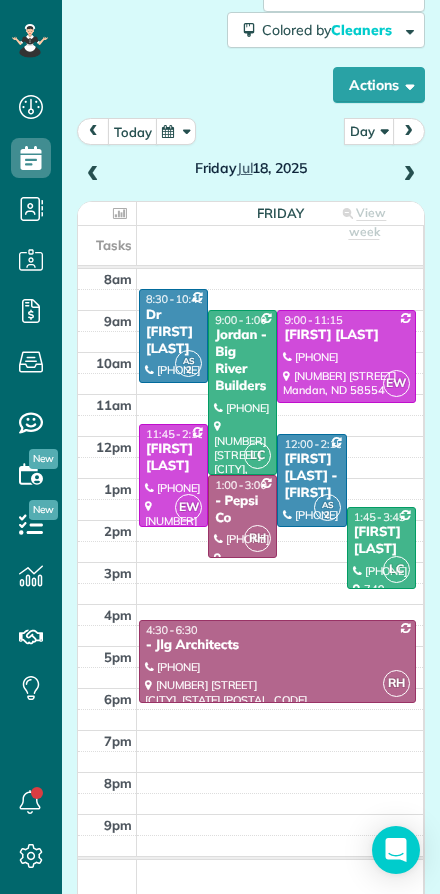 click at bounding box center (409, 175) 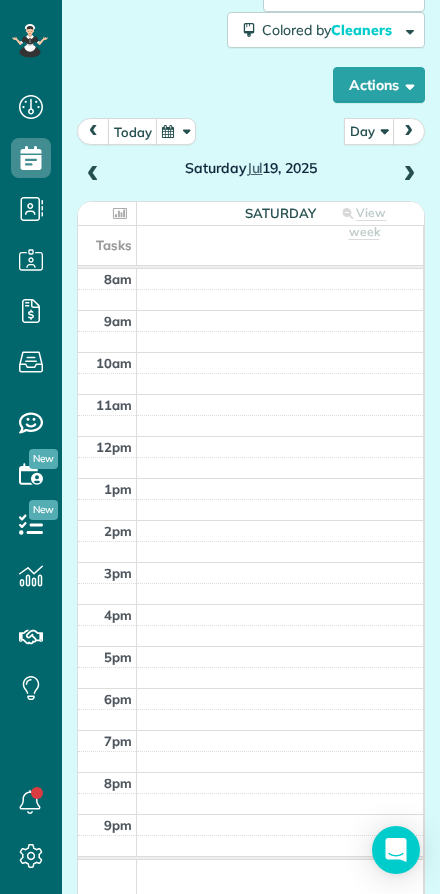 click at bounding box center [93, 175] 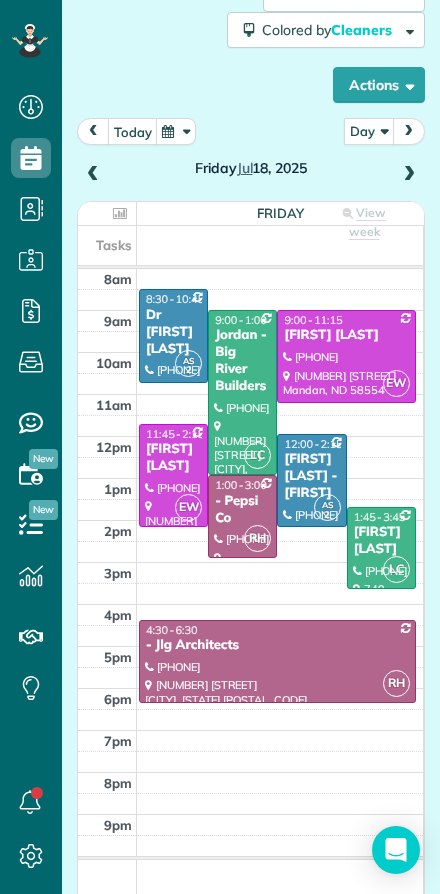 click on "today   Day Day Week Month Friday  Jul  18, 2025 Friday
View week $985.00 19.25  Man Hours 8  Appointments 0% Paid All Assigned Tasks 8am 9am 10am 11am 12pm 1pm 2pm 3pm 4pm 5pm 6pm 7pm 8pm 9pm AS 2 8:30 - 10:45 Dr [FIRST] [LAST] [PHONE] [NUMBER] [STREET] [CITY], [STATE] [POSTAL_CODE] LC 9:00 - 1:00 [FIRST] - [COMPANY] [PHONE] [NUMBER] [STREET] [CITY], [STATE] [POSTAL_CODE] EW 9:00 - 11:15 [FIRST] [LAST] [PHONE] [NUMBER] [STREET] [CITY], [STATE] [POSTAL_CODE] EW 11:45 - 2:15 [FIRST] [LAST] [PHONE] [NUMBER] [STREET] [CITY], [STATE] [POSTAL_CODE] AS 2 12:00 - 2:15 [FIRST] [LAST] - [FIRST] [PHONE] [NUMBER] [STREET] [CITY], [STATE] [POSTAL_CODE] RH 1:00 - 3:00  - [COMPANY] [PHONE] [NUMBER] [STREET] [CITY], [STATE] [POSTAL_CODE] LC 1:45 - 3:45 [FIRST] [LAST] [PHONE] [NUMBER] [STREET] [CITY], [STATE] [POSTAL_CODE] RH 4:30 - 6:30  - [COMPANY] [PHONE] [NUMBER] [STREET] [CITY], [STATE] [POSTAL_CODE]" at bounding box center [251, 485] 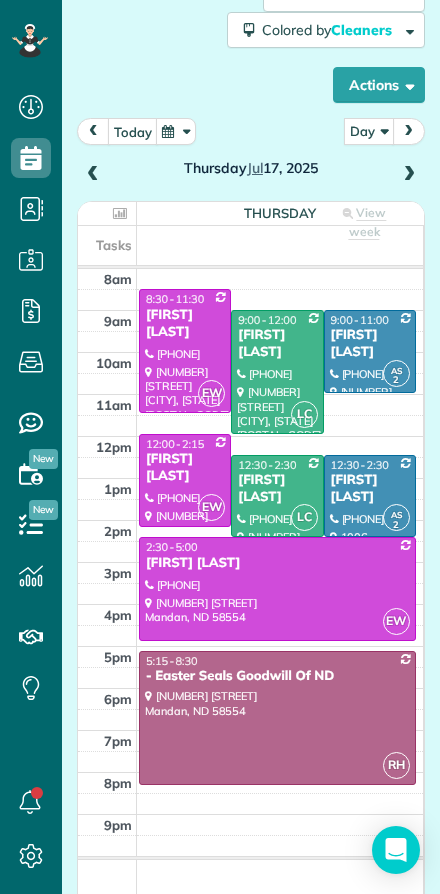 click at bounding box center [93, 175] 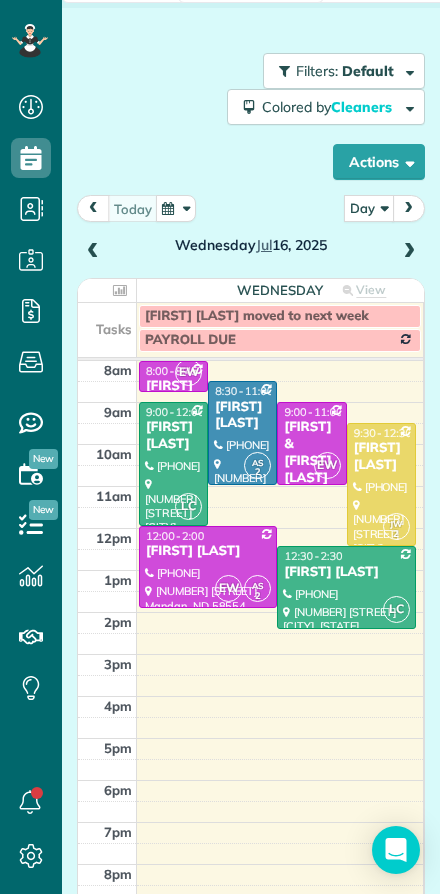 scroll, scrollTop: 33, scrollLeft: 0, axis: vertical 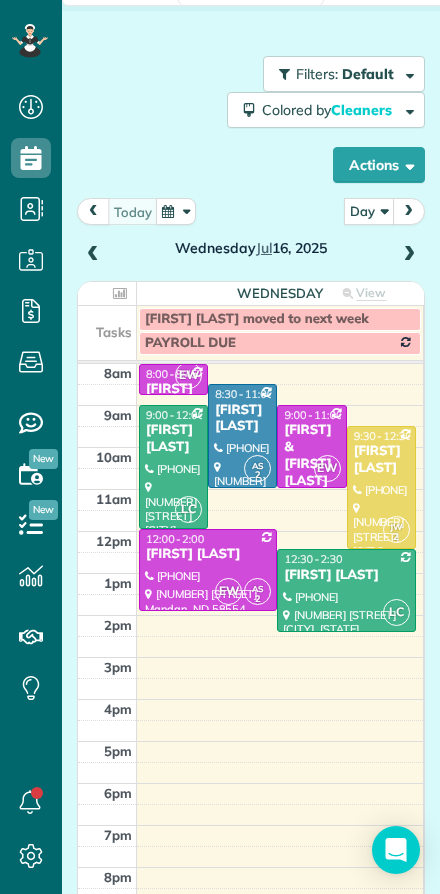 click at bounding box center (409, 255) 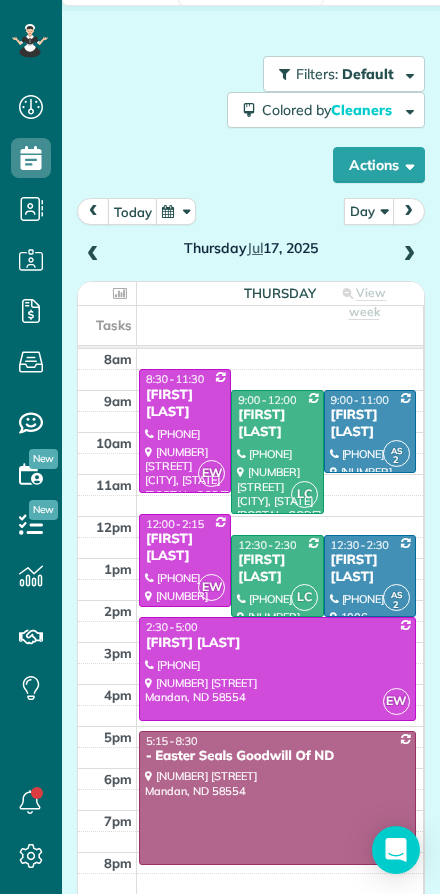 click on "Thursday  Jul  17, 2025" at bounding box center (251, 233) 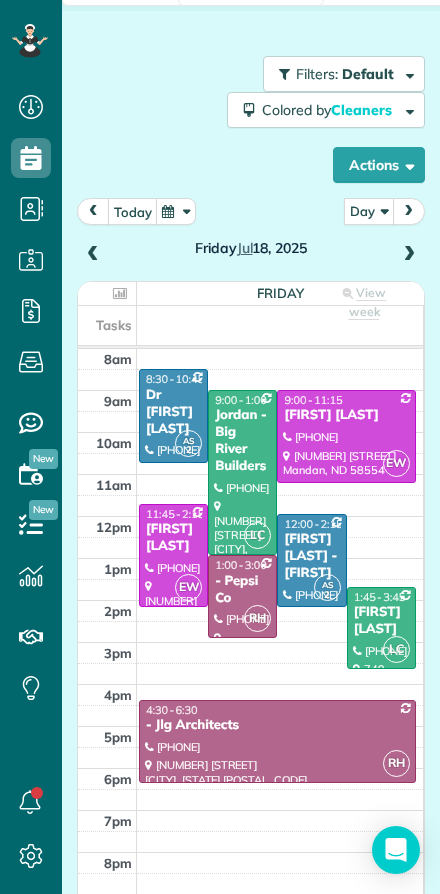 click at bounding box center (409, 255) 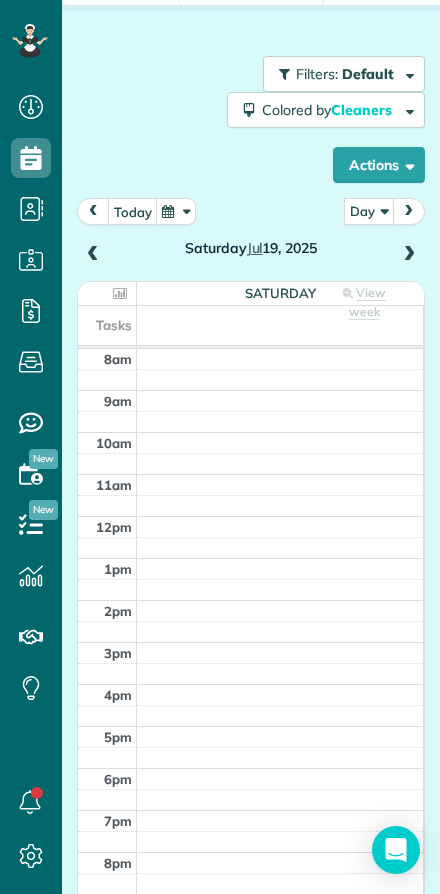 click at bounding box center (409, 255) 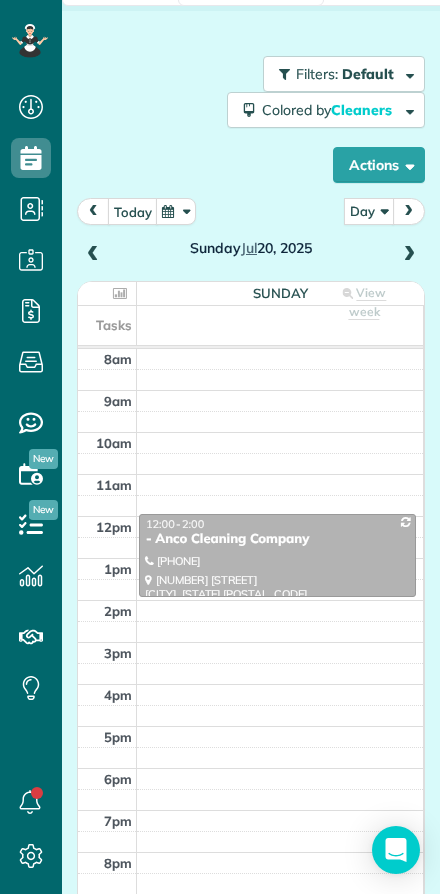 click at bounding box center (409, 255) 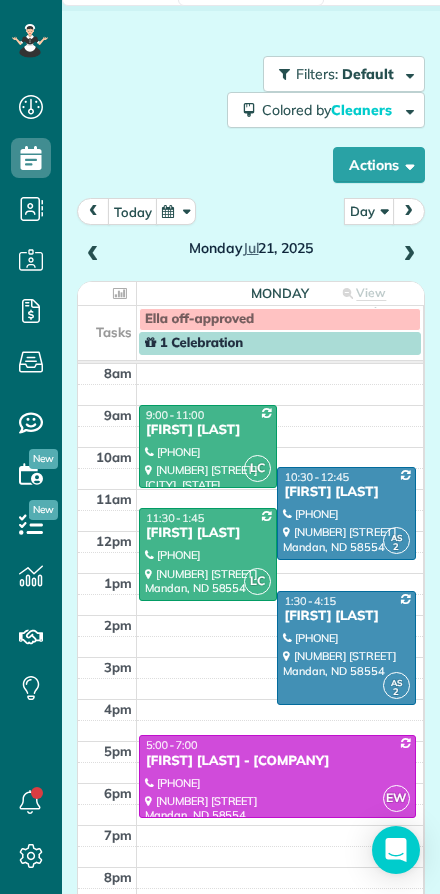click at bounding box center [409, 255] 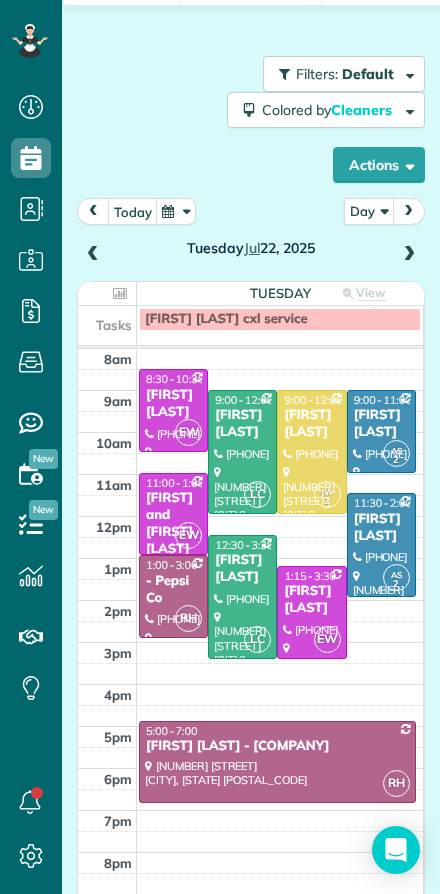 click at bounding box center [409, 255] 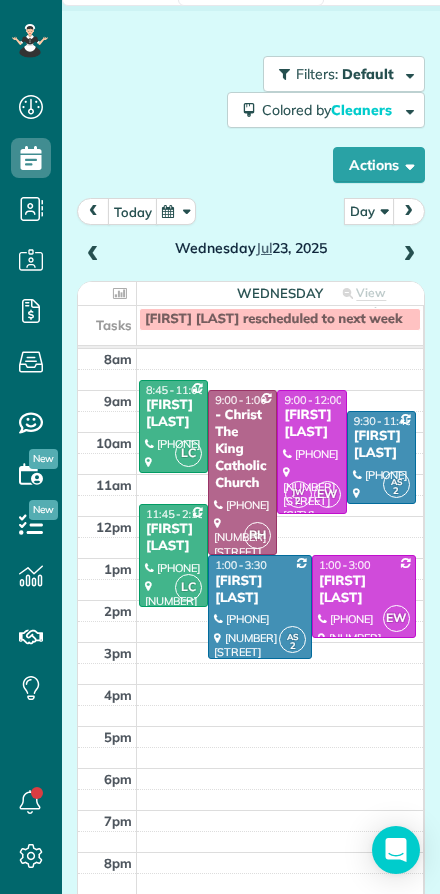 click at bounding box center [311, 452] 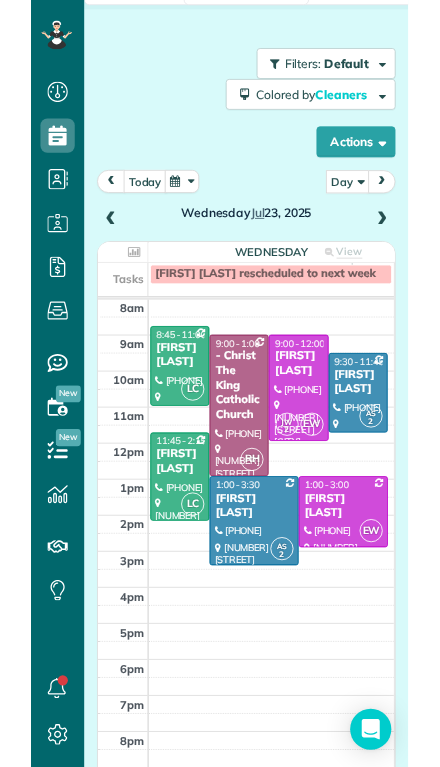 scroll, scrollTop: 44, scrollLeft: 0, axis: vertical 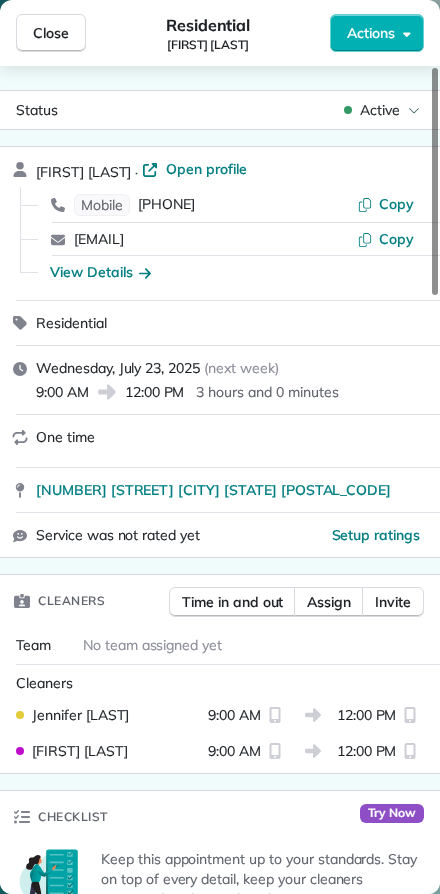 click on "Close" at bounding box center [51, 33] 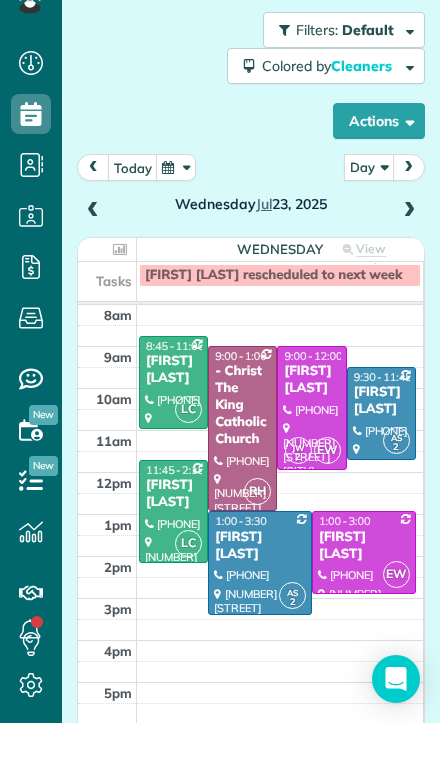 scroll, scrollTop: 44, scrollLeft: 0, axis: vertical 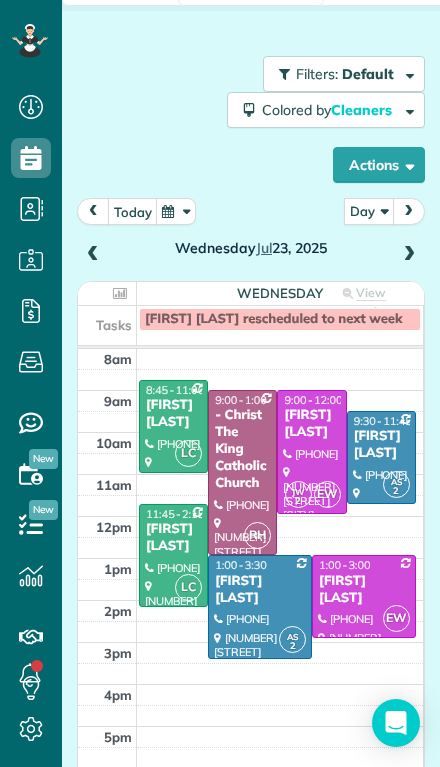 click at bounding box center (93, 255) 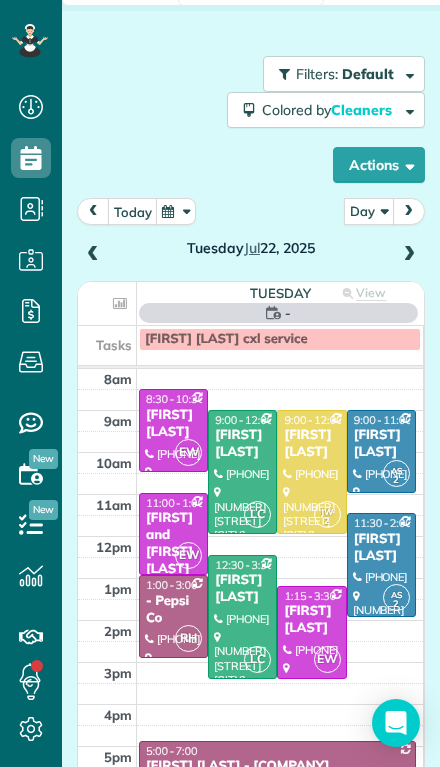 click at bounding box center [93, 255] 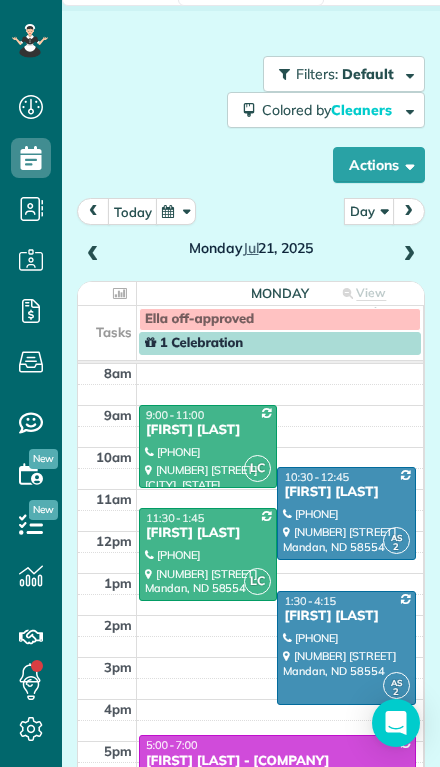 click at bounding box center (93, 255) 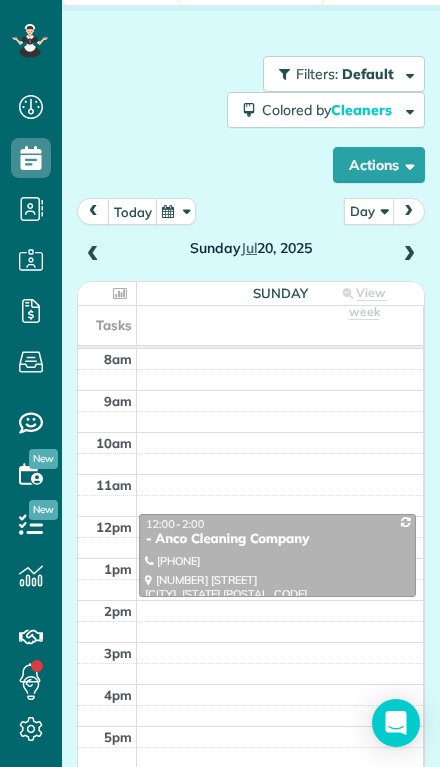 click at bounding box center (93, 255) 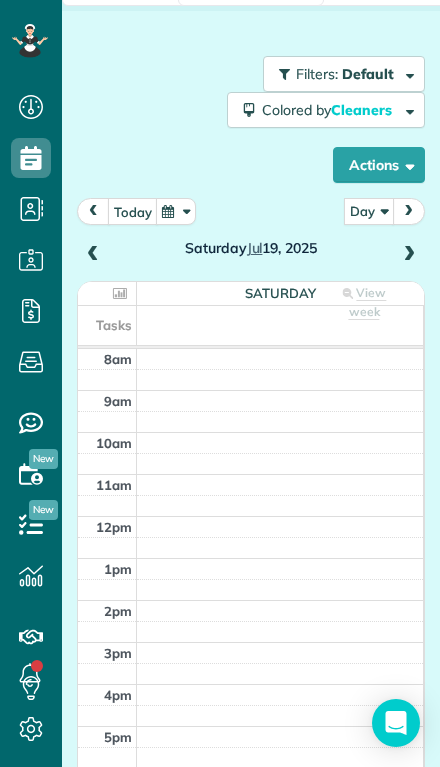 click at bounding box center (93, 255) 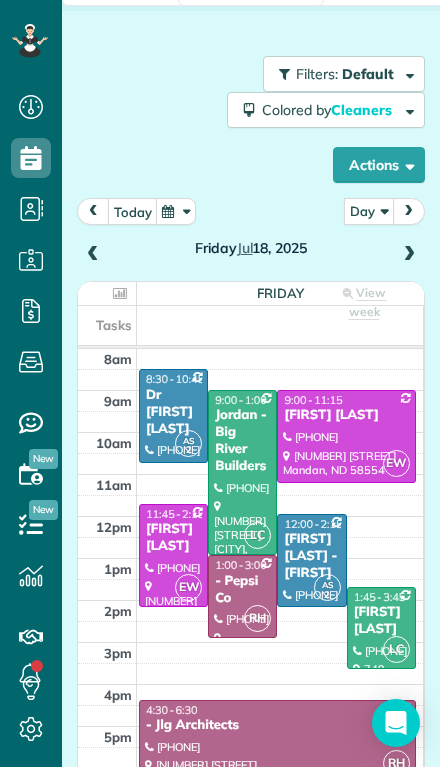 click at bounding box center [93, 255] 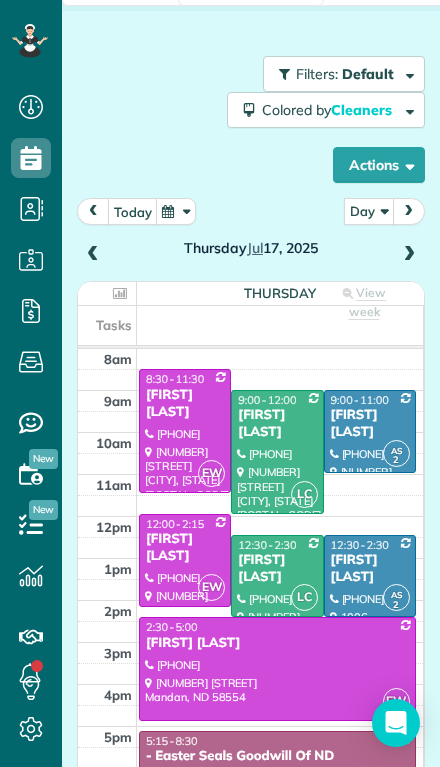 click at bounding box center [409, 255] 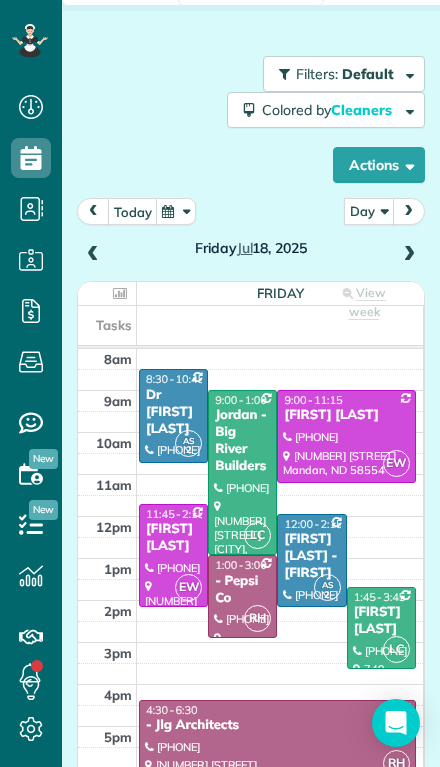 click at bounding box center (93, 255) 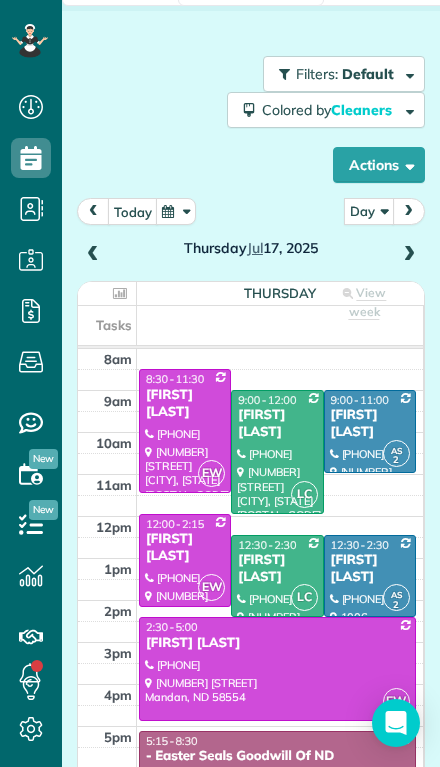 click at bounding box center (93, 255) 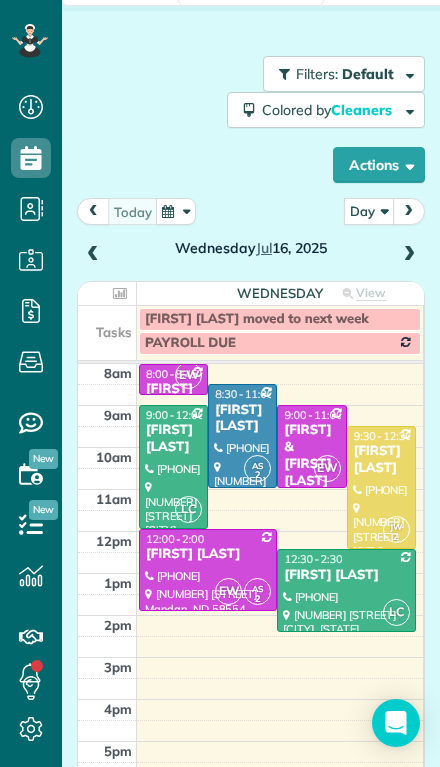 click at bounding box center (409, 255) 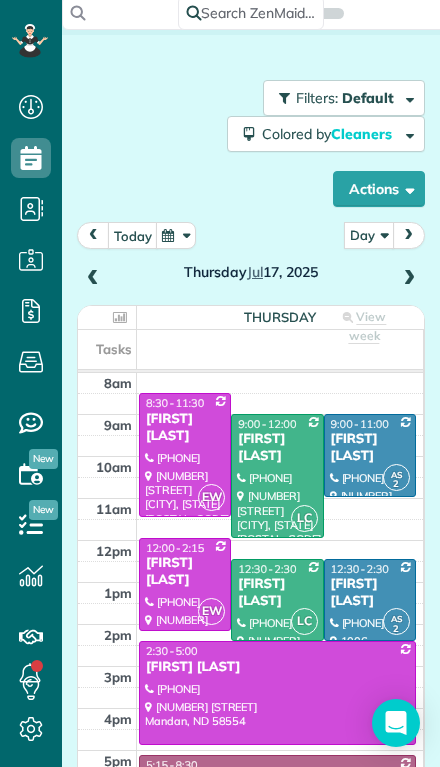 scroll, scrollTop: 45, scrollLeft: 0, axis: vertical 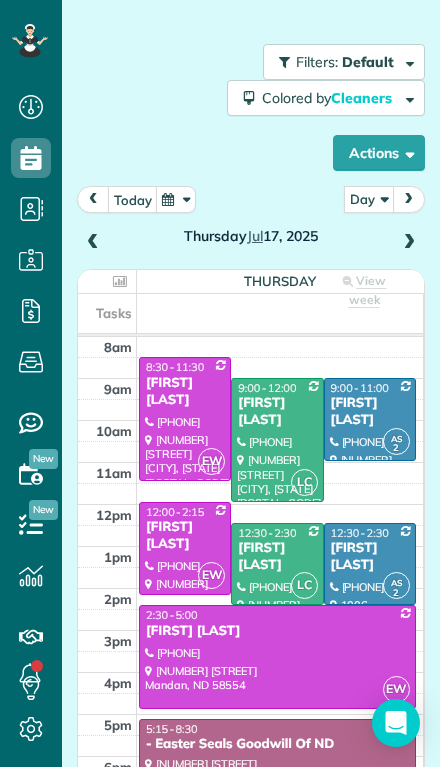 click 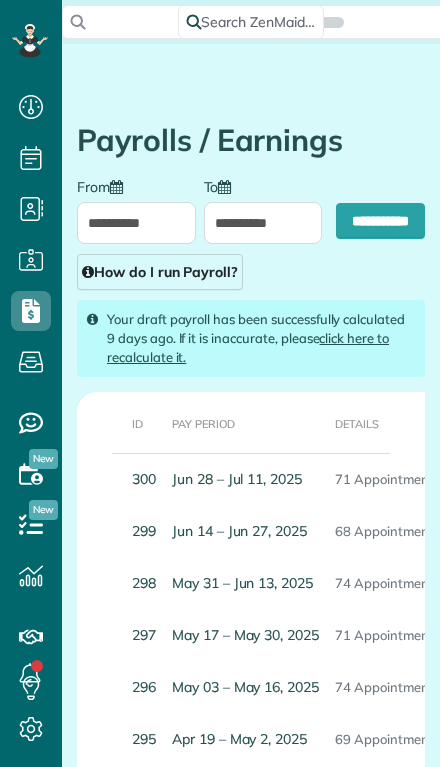 scroll, scrollTop: 0, scrollLeft: 0, axis: both 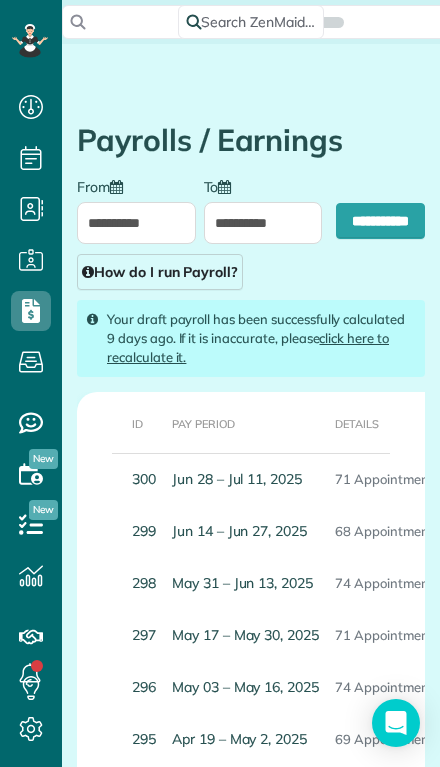 type on "**********" 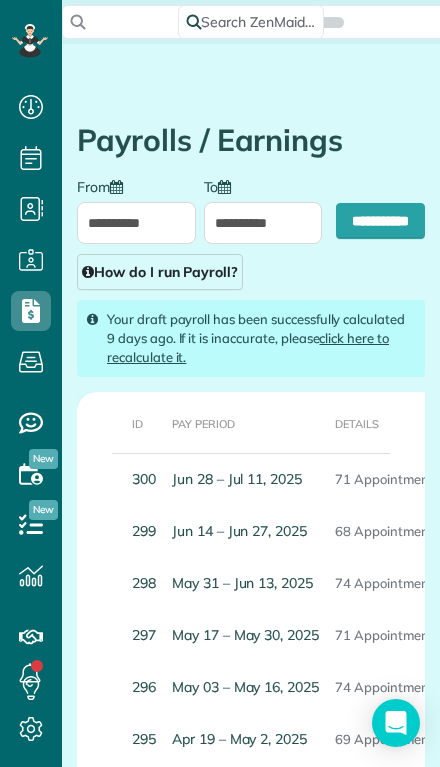 type on "**********" 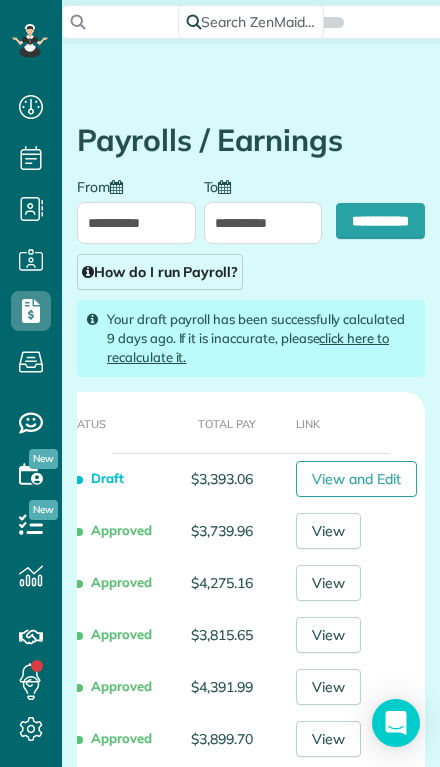 scroll, scrollTop: 0, scrollLeft: 491, axis: horizontal 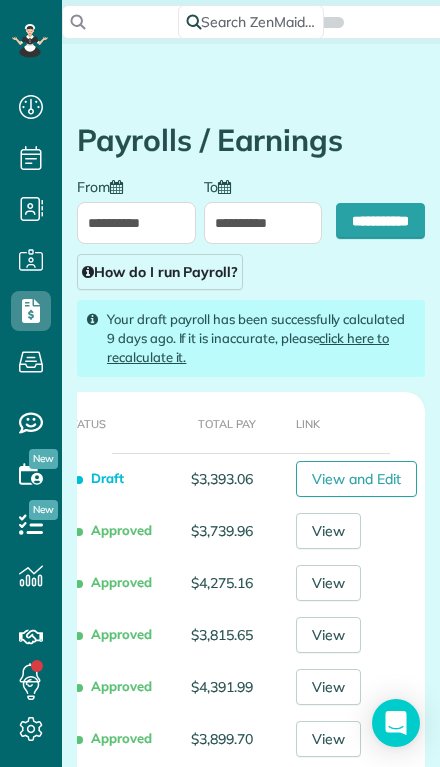 click on "View and Edit" at bounding box center [356, 479] 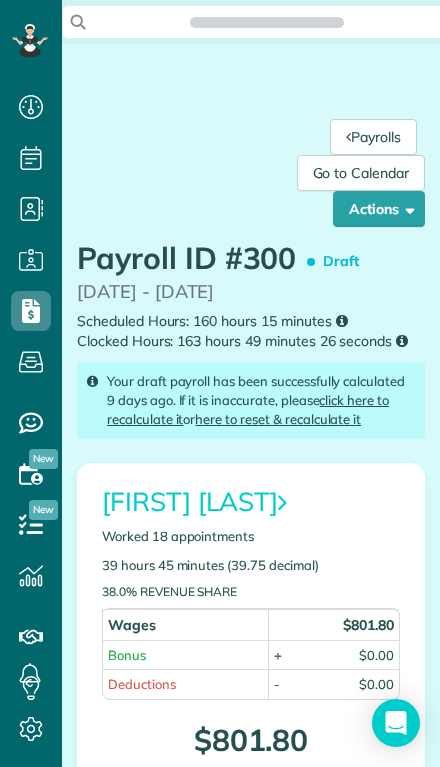 scroll, scrollTop: 0, scrollLeft: 0, axis: both 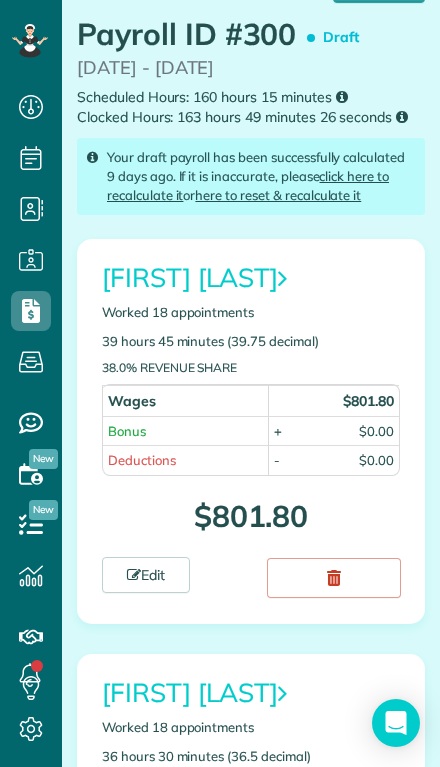 click on "Edit" at bounding box center [146, 575] 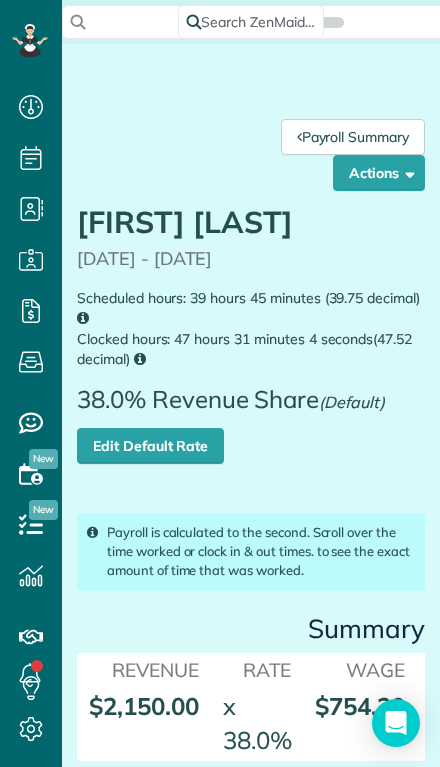 scroll, scrollTop: 0, scrollLeft: 0, axis: both 